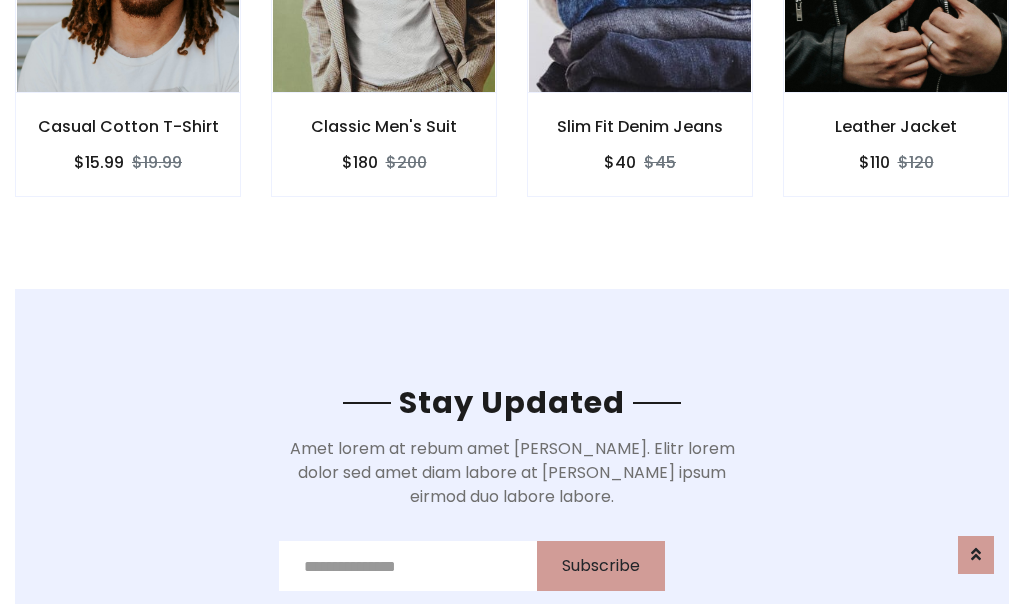 scroll, scrollTop: 3012, scrollLeft: 0, axis: vertical 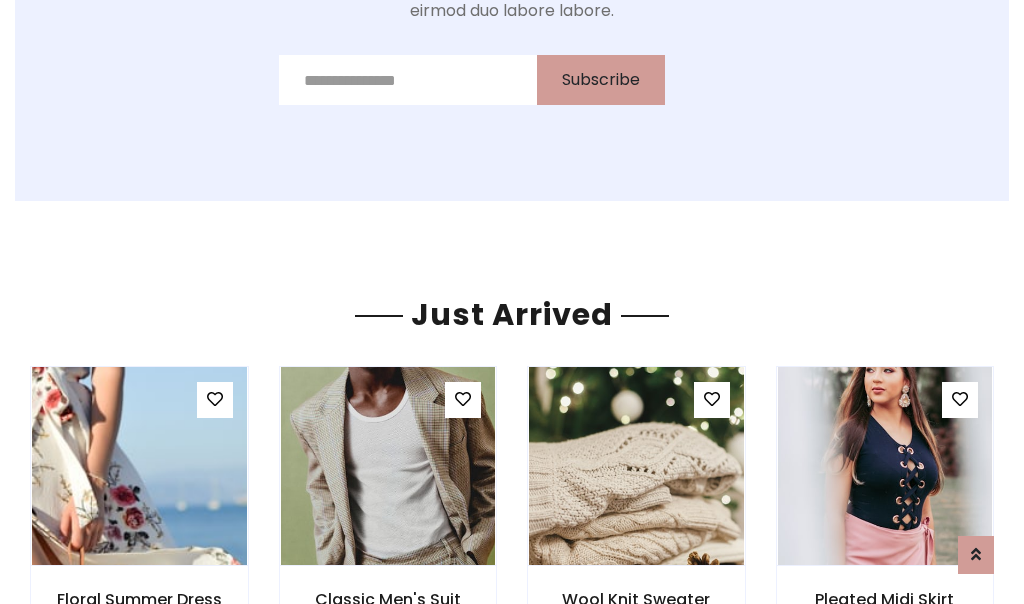 click on "Slim Fit Denim Jeans
$40
$45" at bounding box center [640, -428] 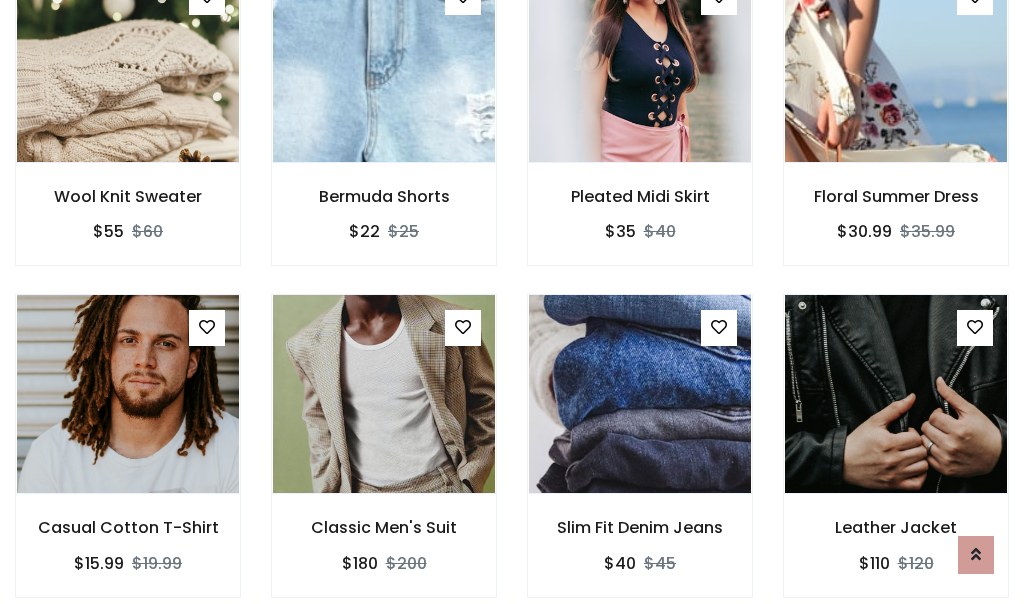 click on "Slim Fit Denim Jeans
$40
$45" at bounding box center (640, 459) 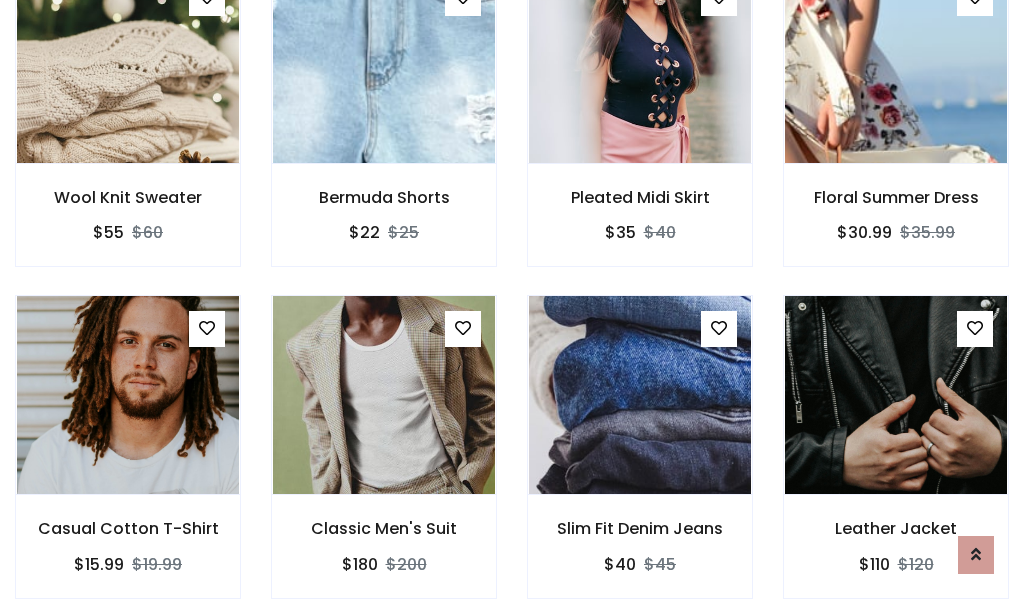 click on "Slim Fit Denim Jeans
$40
$45" at bounding box center (640, 460) 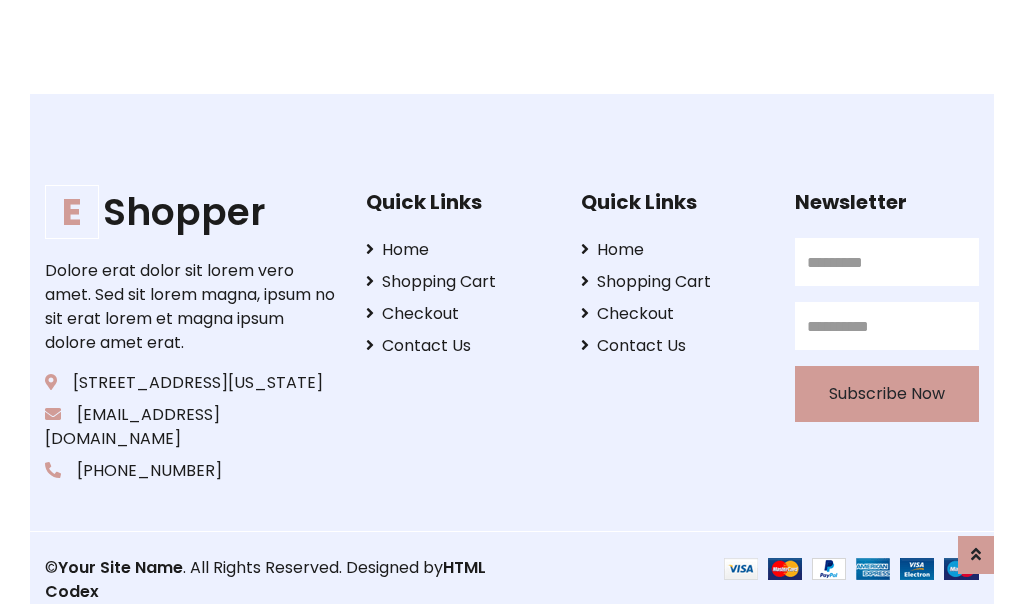 scroll, scrollTop: 3807, scrollLeft: 0, axis: vertical 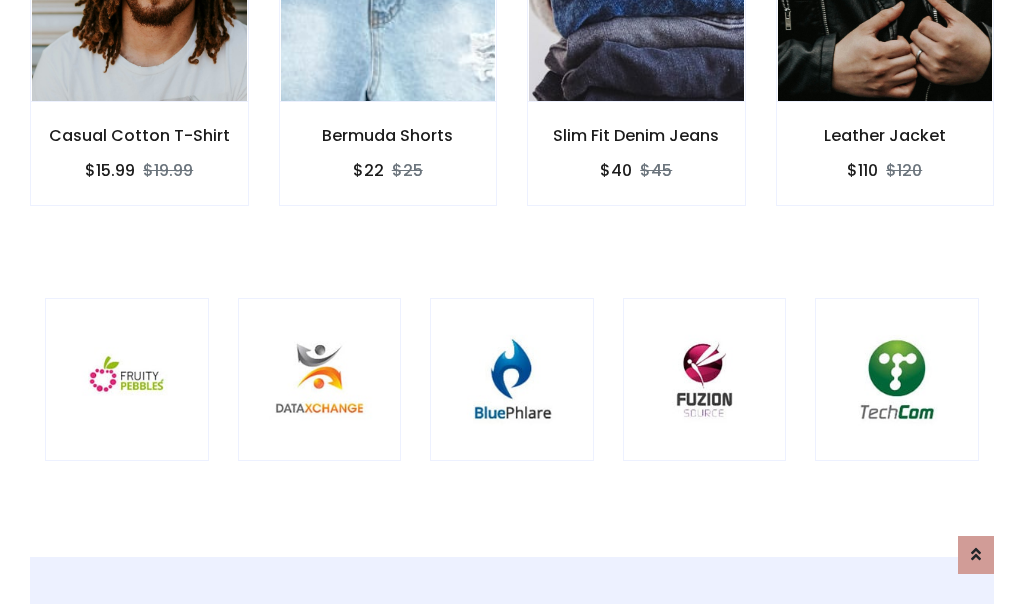 click at bounding box center (512, 380) 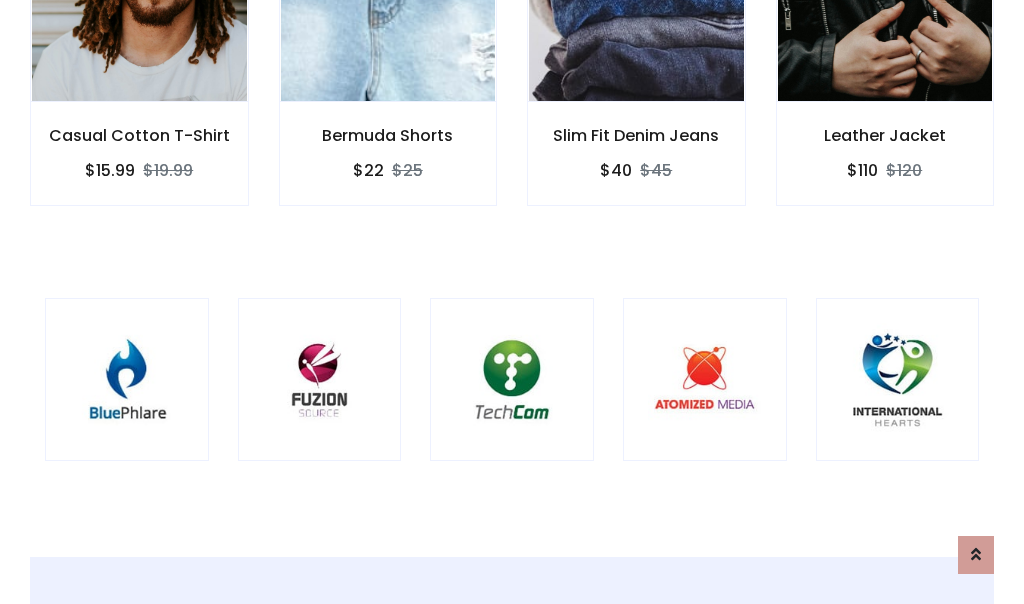 click at bounding box center (512, 380) 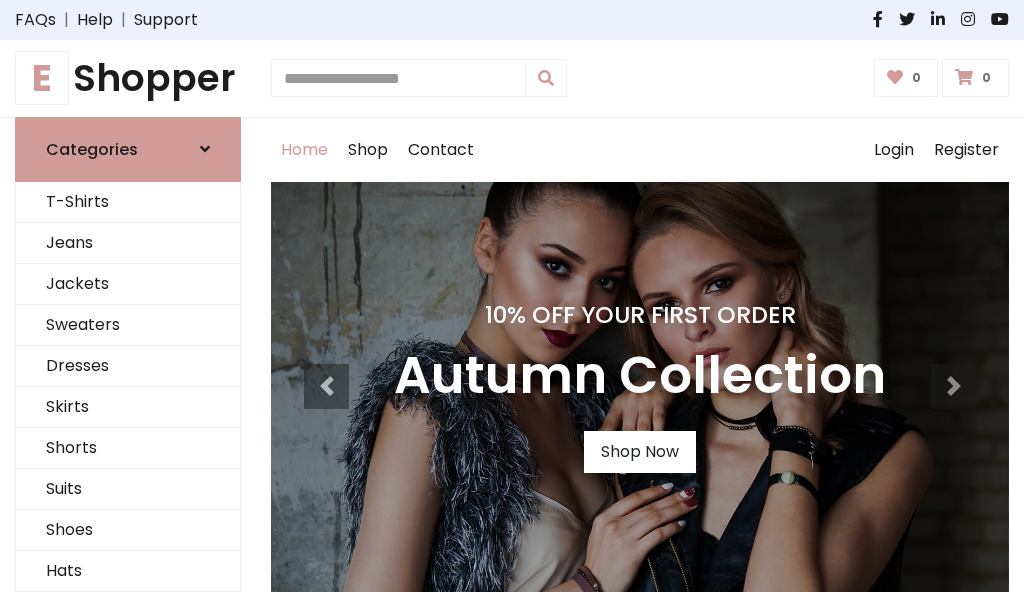 scroll, scrollTop: 0, scrollLeft: 0, axis: both 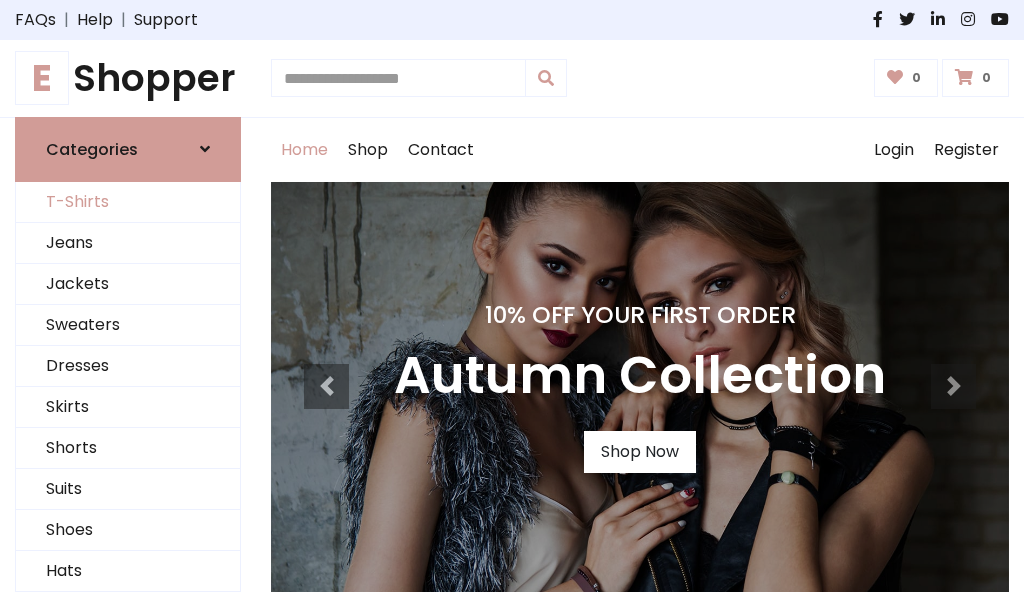 click on "T-Shirts" at bounding box center [128, 202] 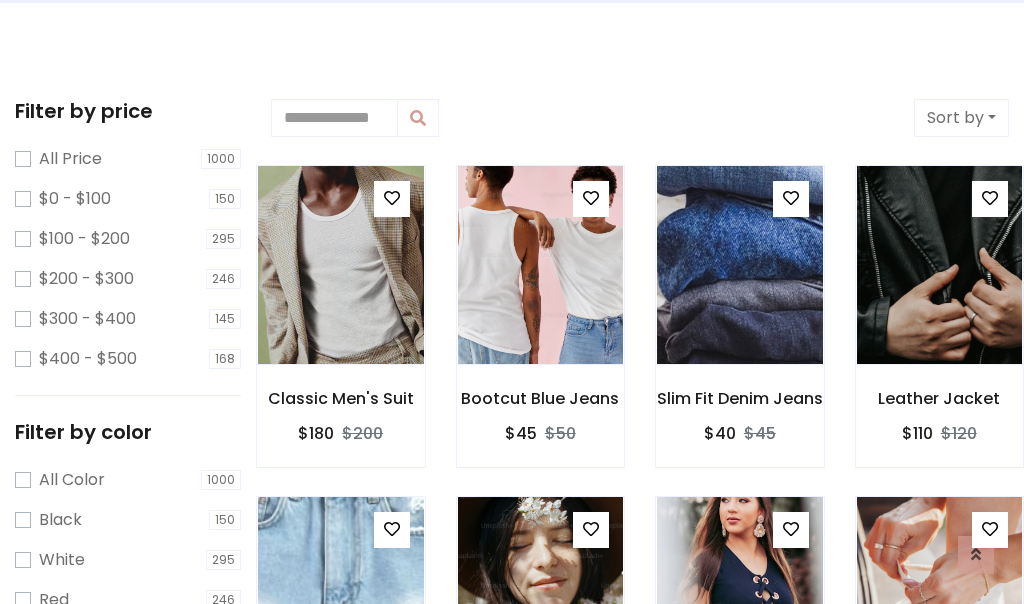 scroll, scrollTop: 0, scrollLeft: 0, axis: both 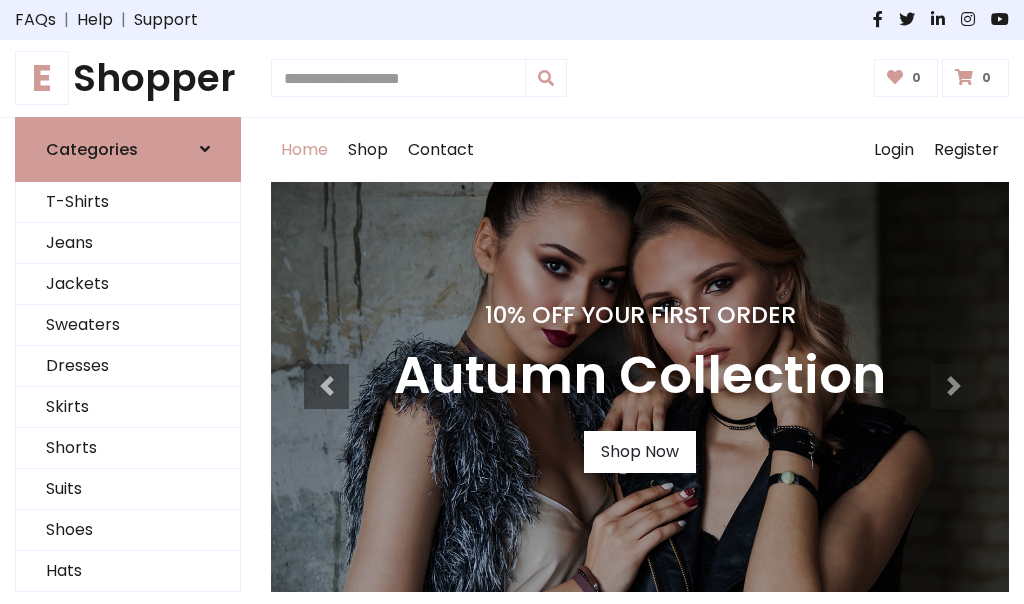 click on "E Shopper" at bounding box center (128, 78) 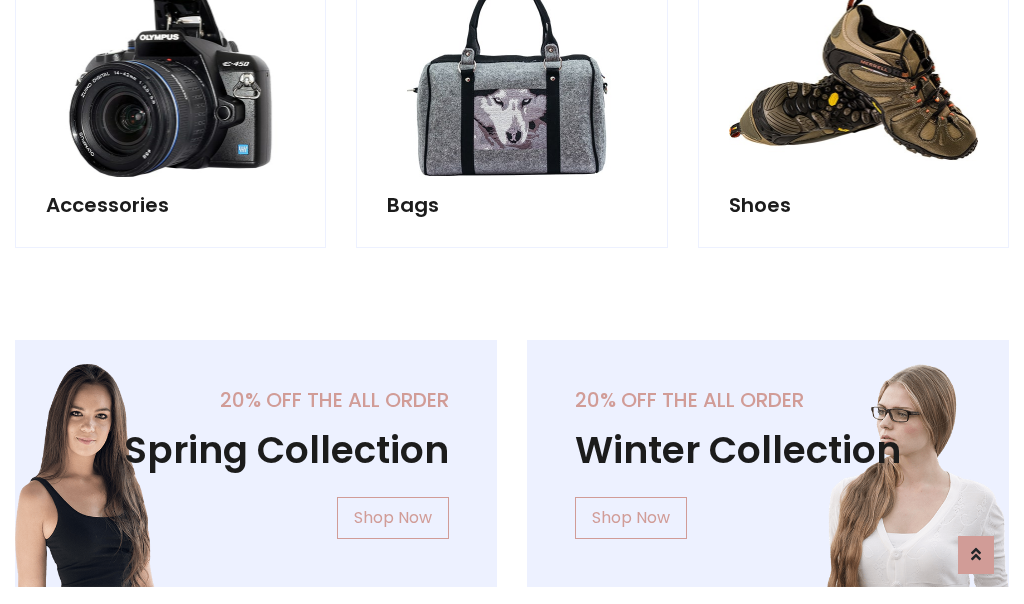 scroll, scrollTop: 1943, scrollLeft: 0, axis: vertical 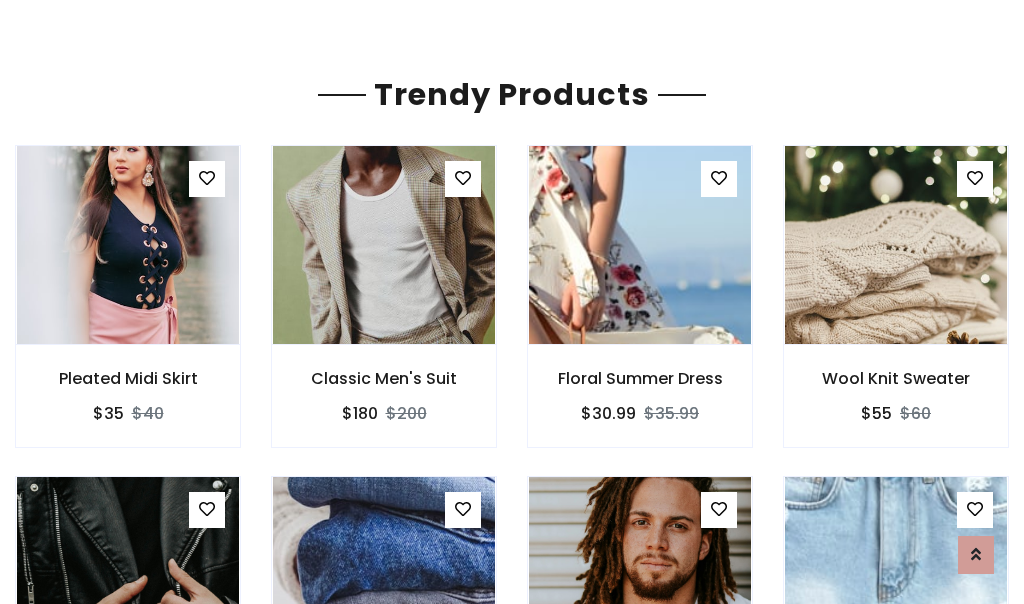 click on "Shop" at bounding box center [368, -1793] 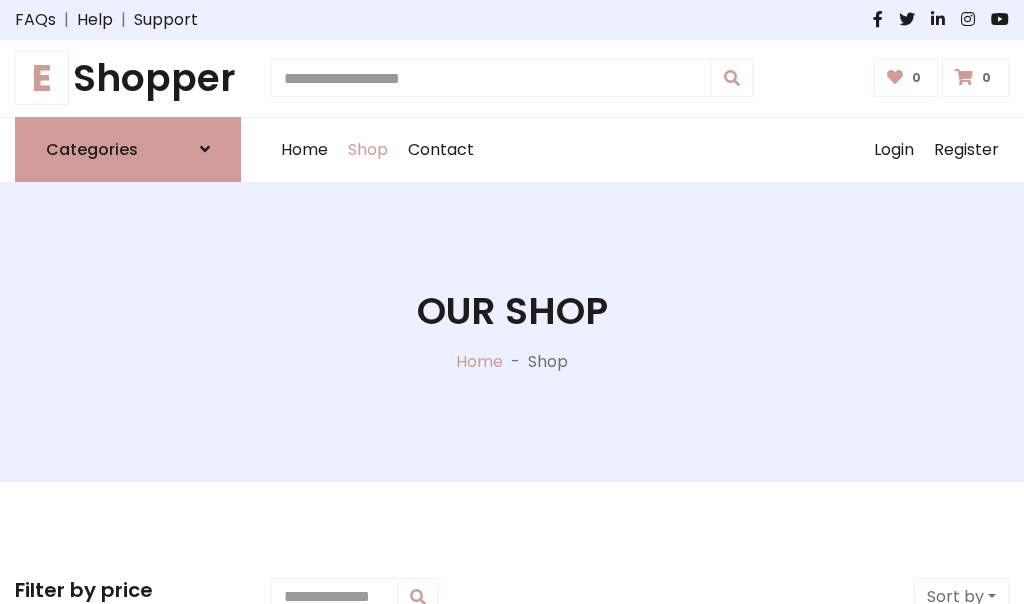 scroll, scrollTop: 0, scrollLeft: 0, axis: both 